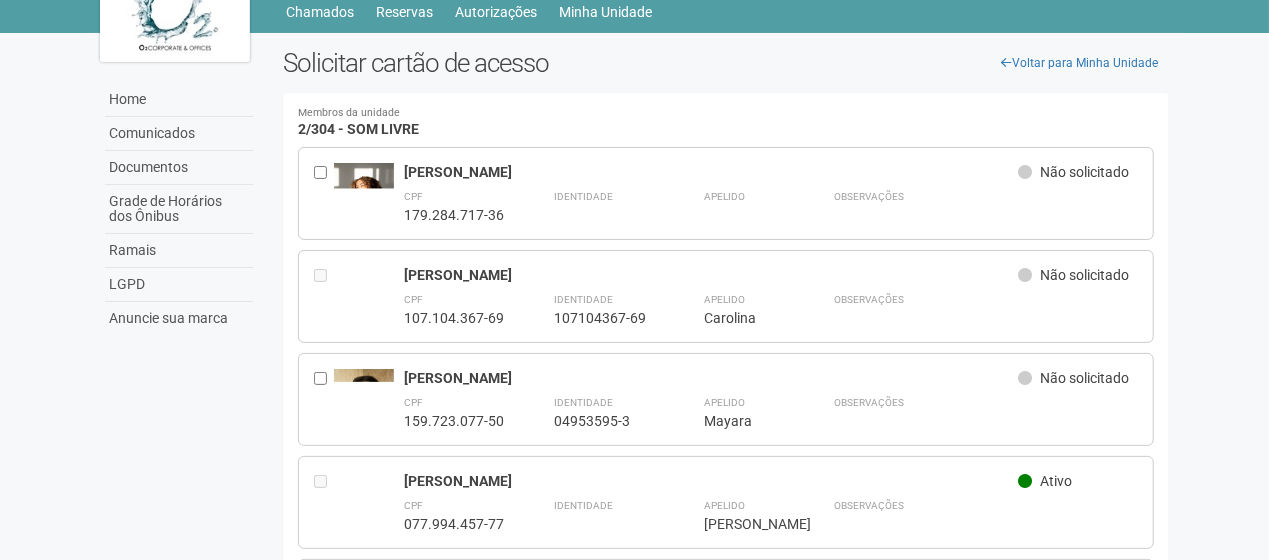 scroll, scrollTop: 100, scrollLeft: 0, axis: vertical 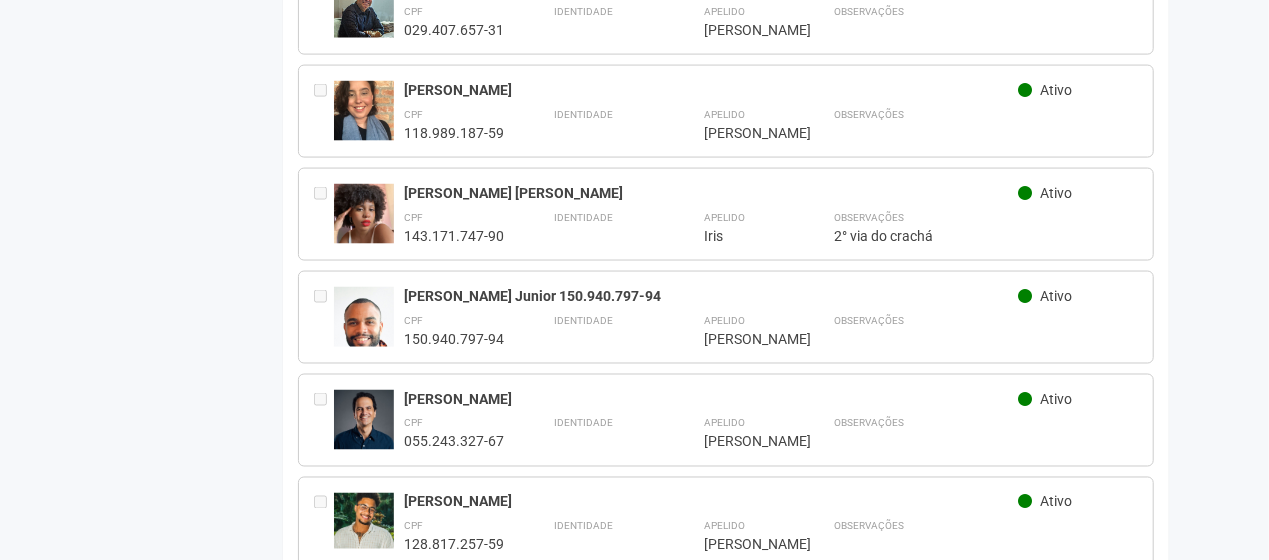 drag, startPoint x: 406, startPoint y: 332, endPoint x: 608, endPoint y: 390, distance: 210.16185 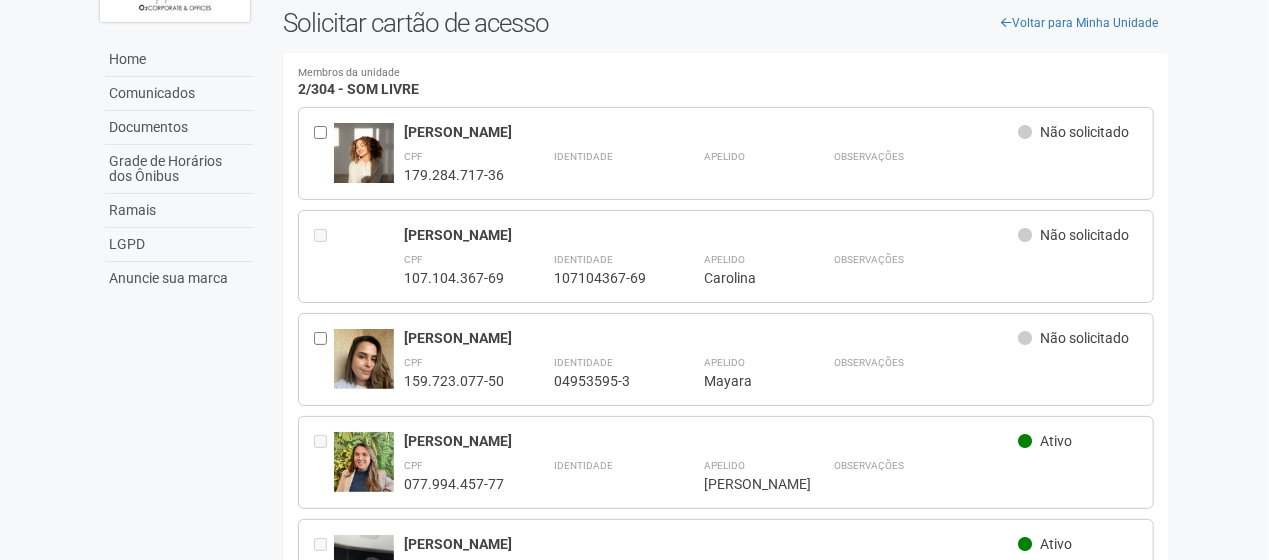 scroll, scrollTop: 0, scrollLeft: 0, axis: both 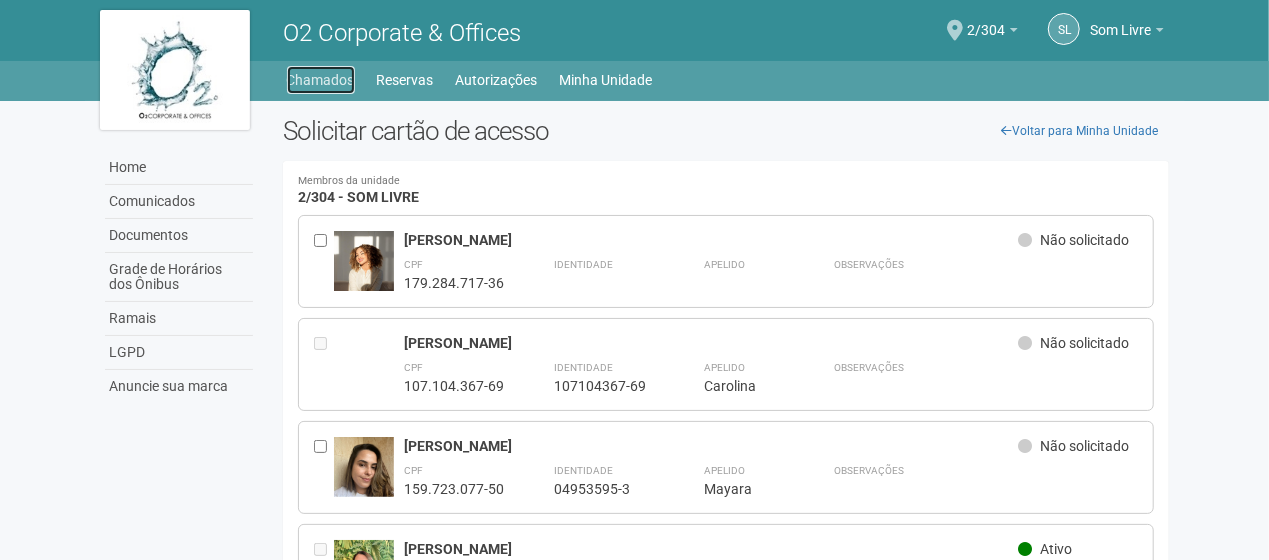 click on "Chamados" at bounding box center (321, 80) 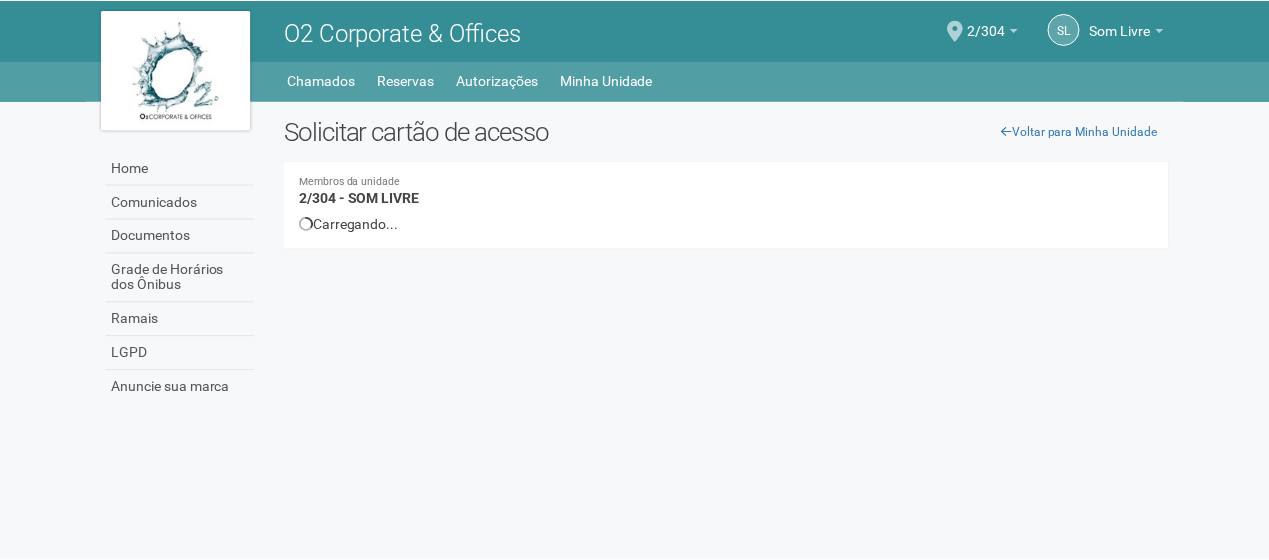 scroll, scrollTop: 0, scrollLeft: 0, axis: both 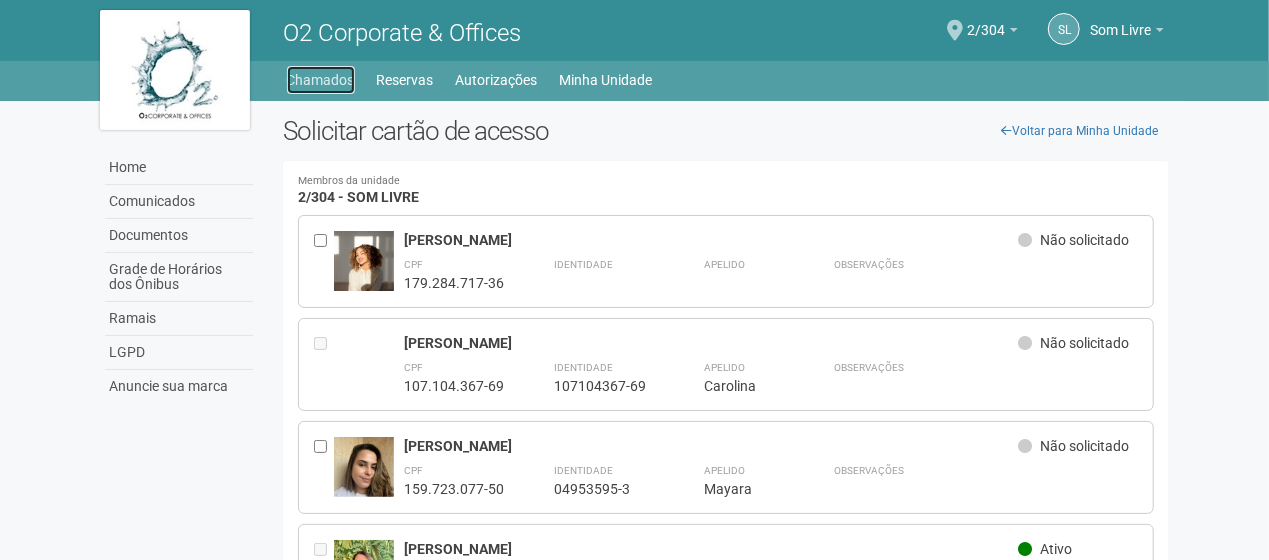 click on "Chamados" at bounding box center [321, 80] 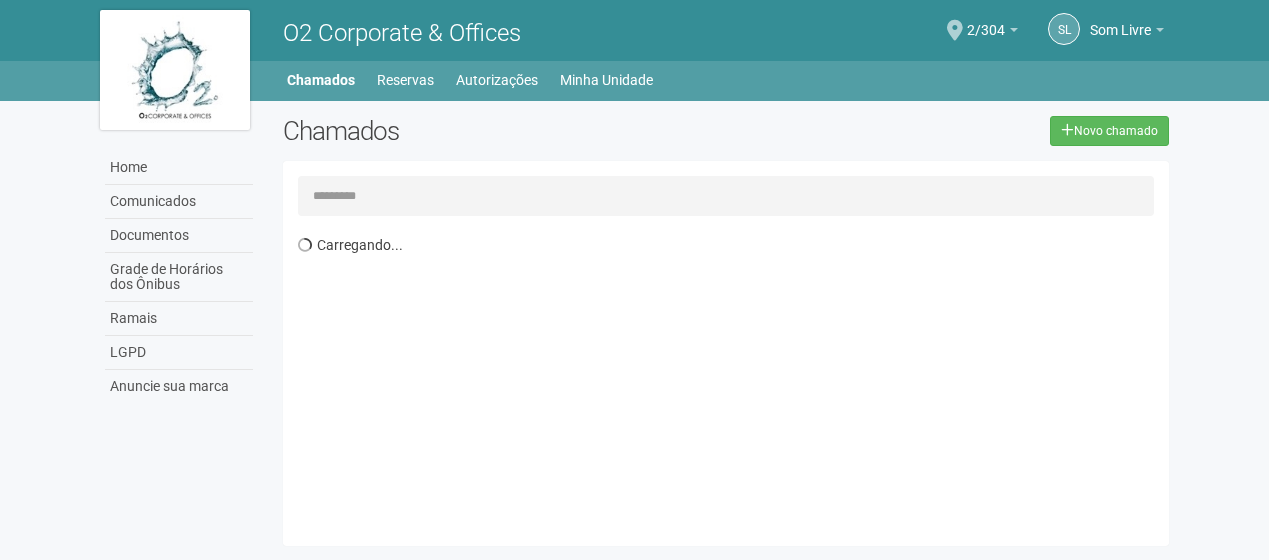 scroll, scrollTop: 0, scrollLeft: 0, axis: both 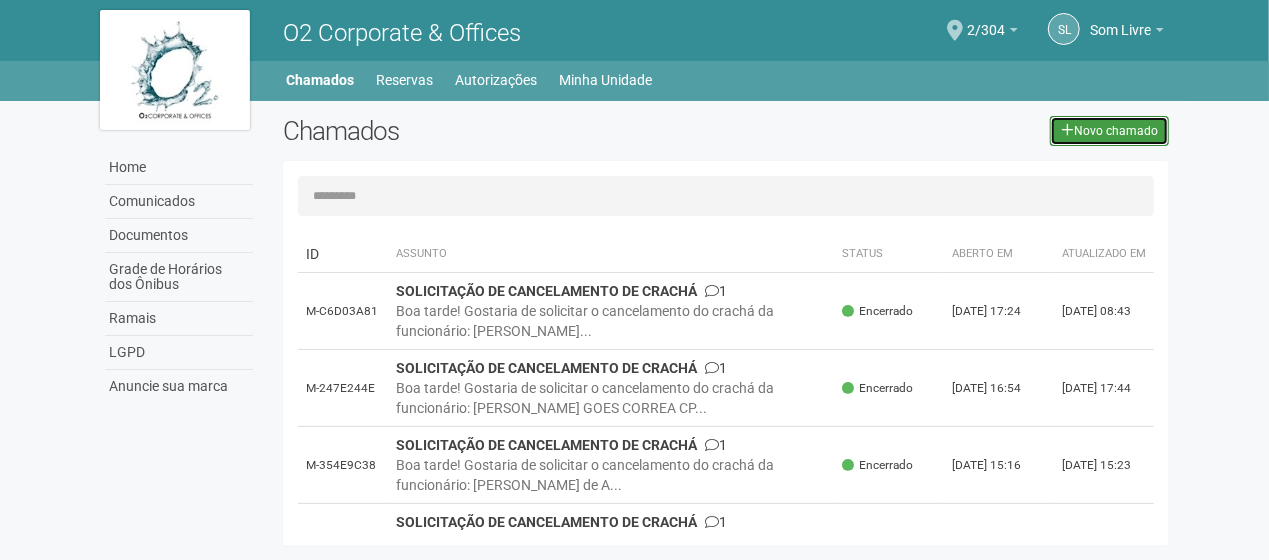 click on "Novo chamado" at bounding box center (1109, 131) 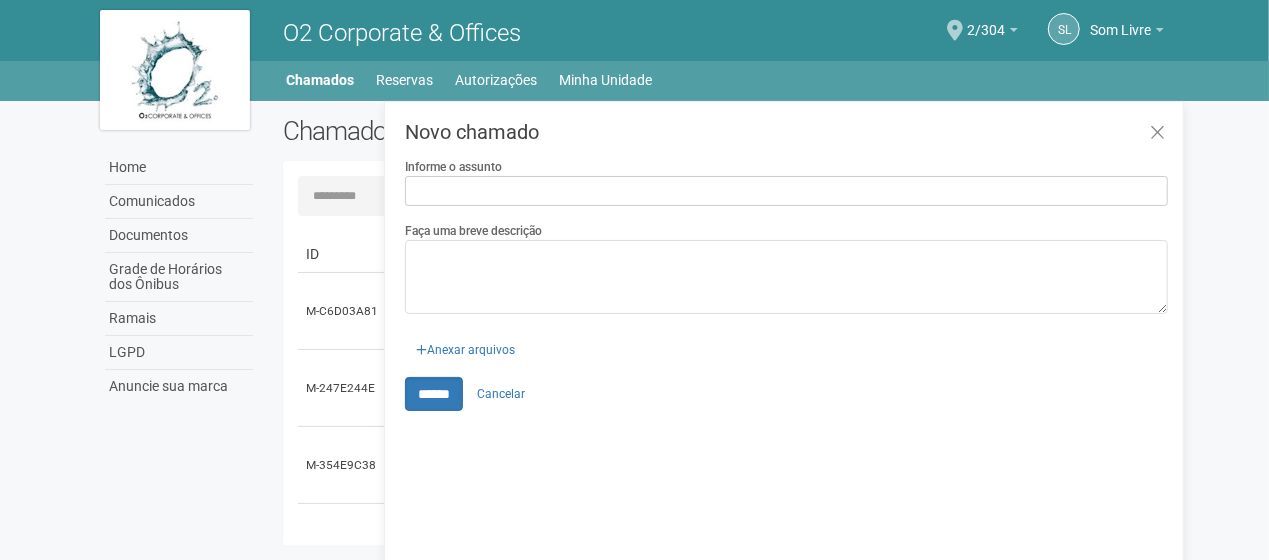 click on "Informe o assunto" at bounding box center [786, 191] 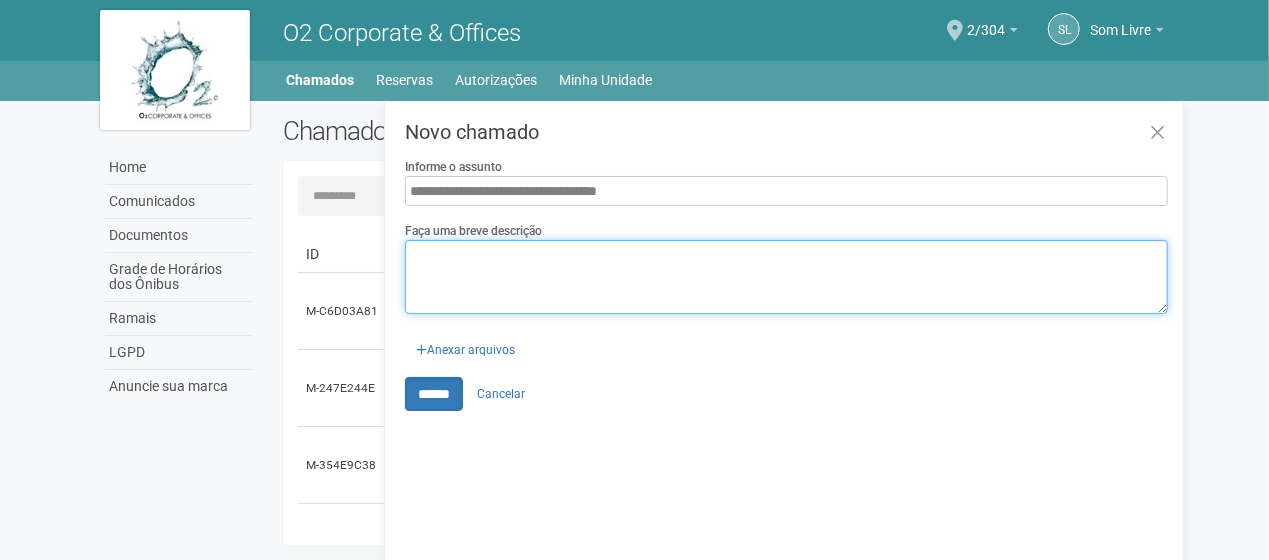 click on "Faça uma breve descrição" at bounding box center [786, 277] 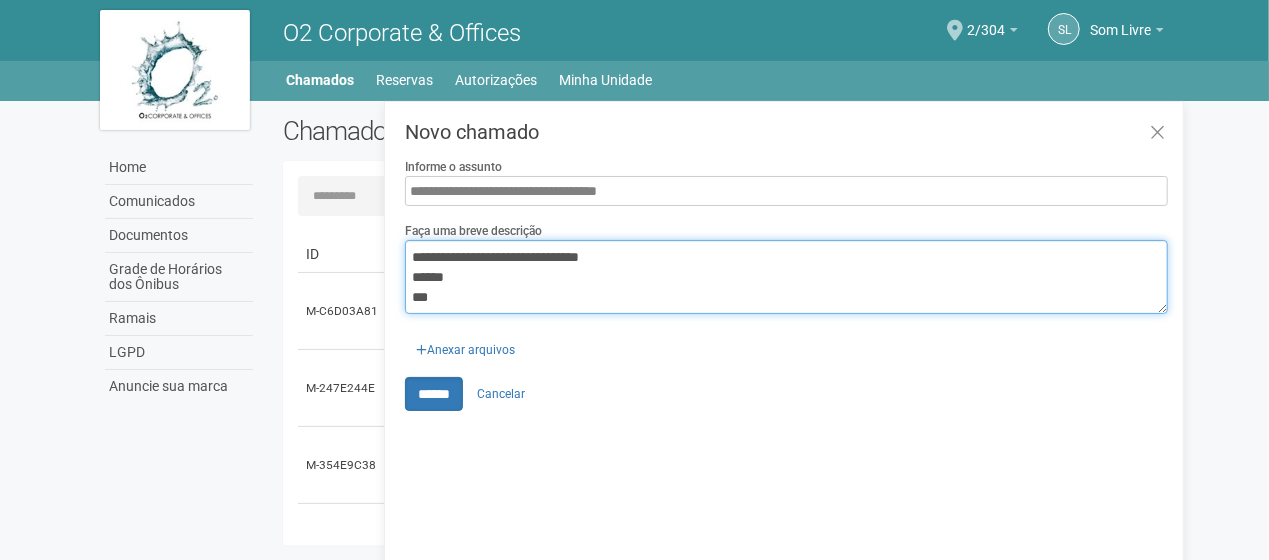 scroll, scrollTop: 32, scrollLeft: 0, axis: vertical 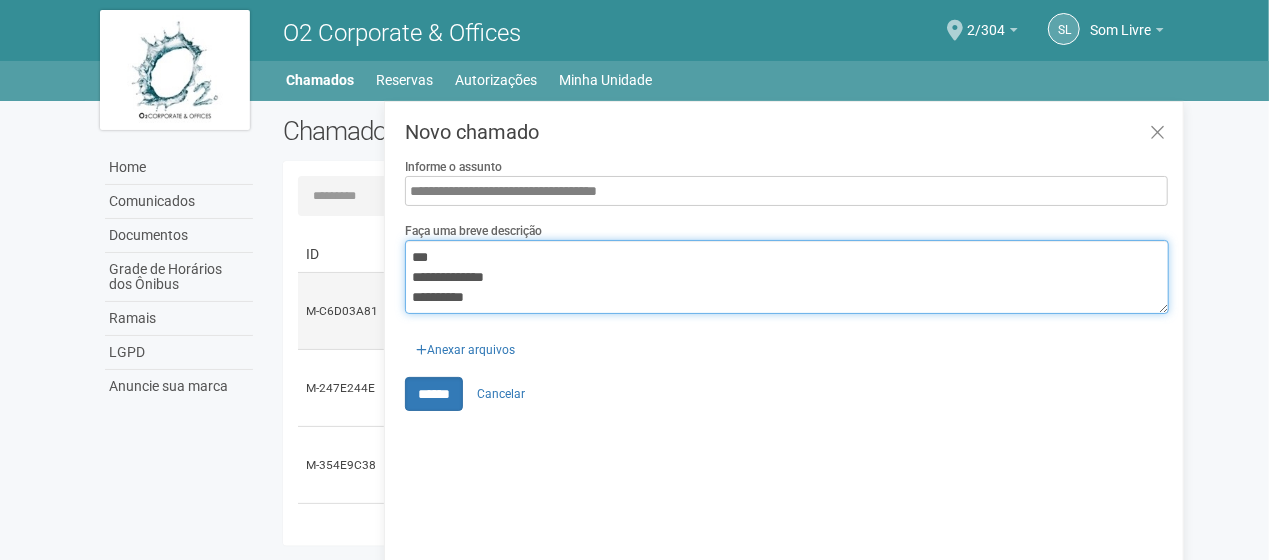 drag, startPoint x: 495, startPoint y: 302, endPoint x: 369, endPoint y: 313, distance: 126.47925 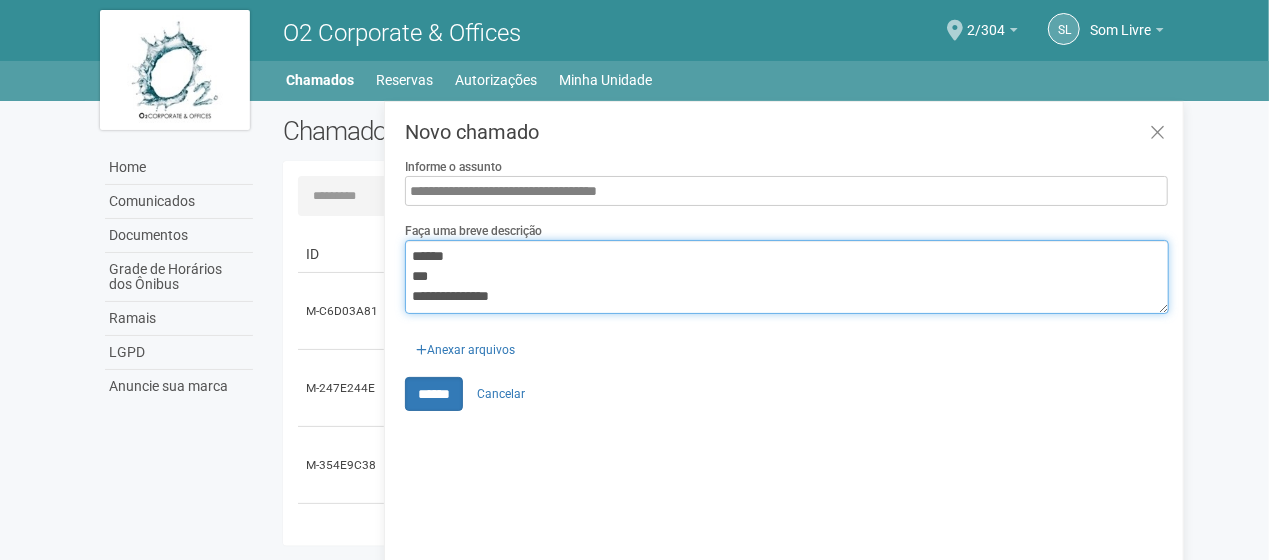 click on "**********" at bounding box center (787, 276) 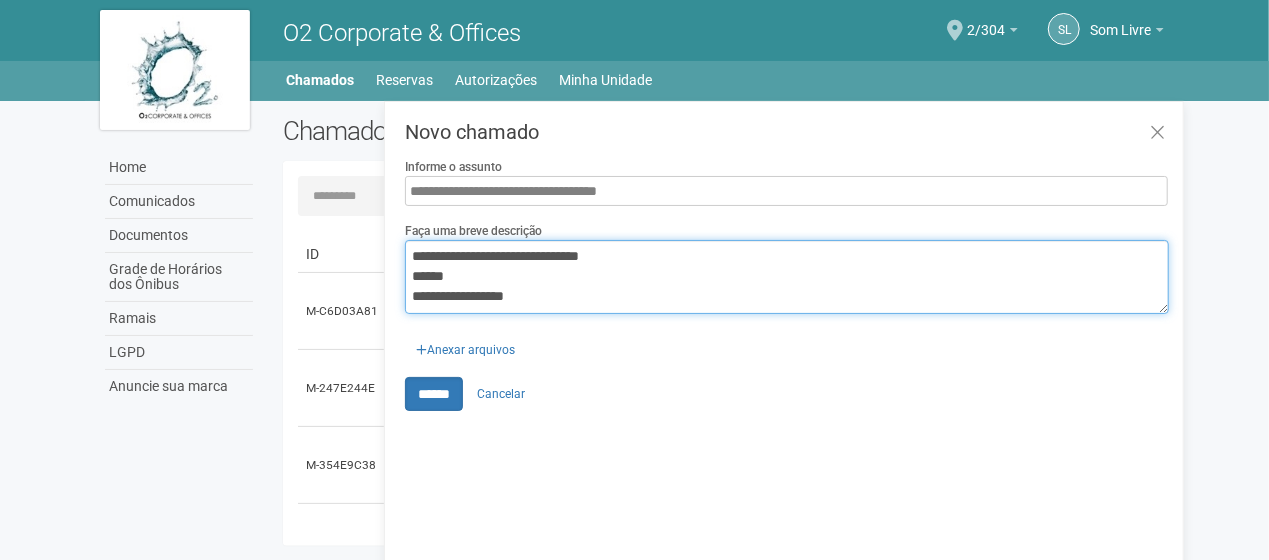 scroll, scrollTop: 20, scrollLeft: 0, axis: vertical 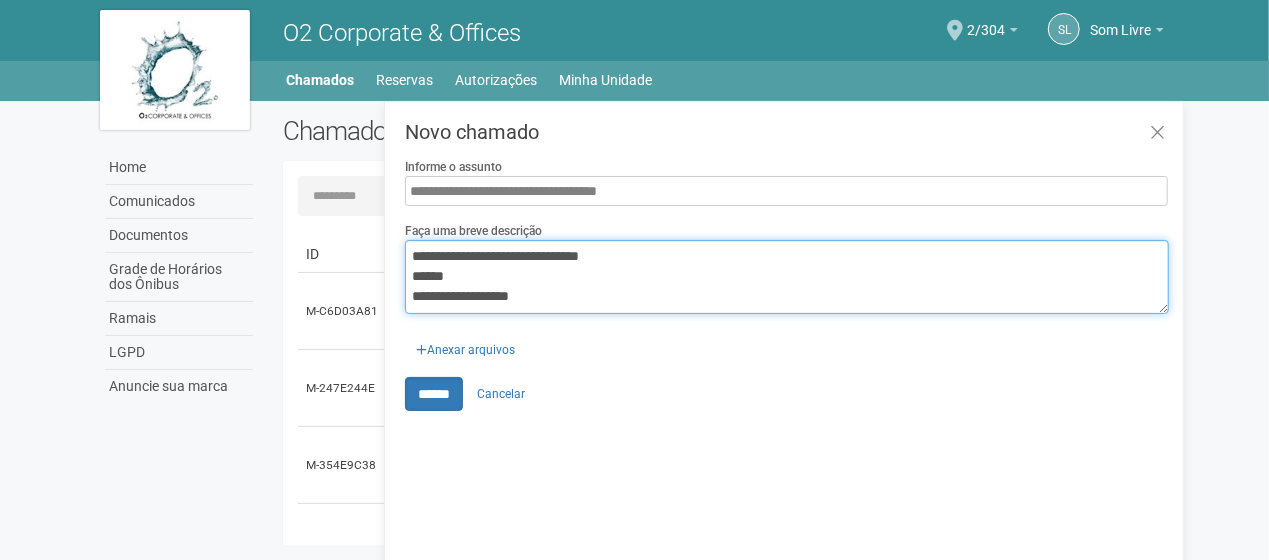 drag, startPoint x: 466, startPoint y: 253, endPoint x: 404, endPoint y: 255, distance: 62.03225 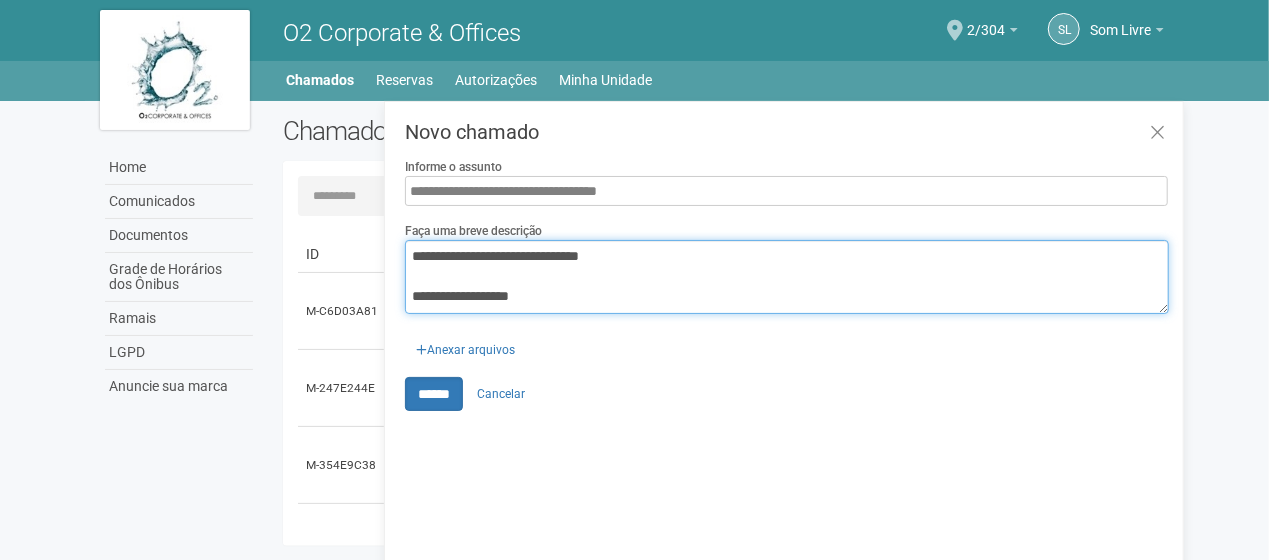 click on "**********" at bounding box center [787, 276] 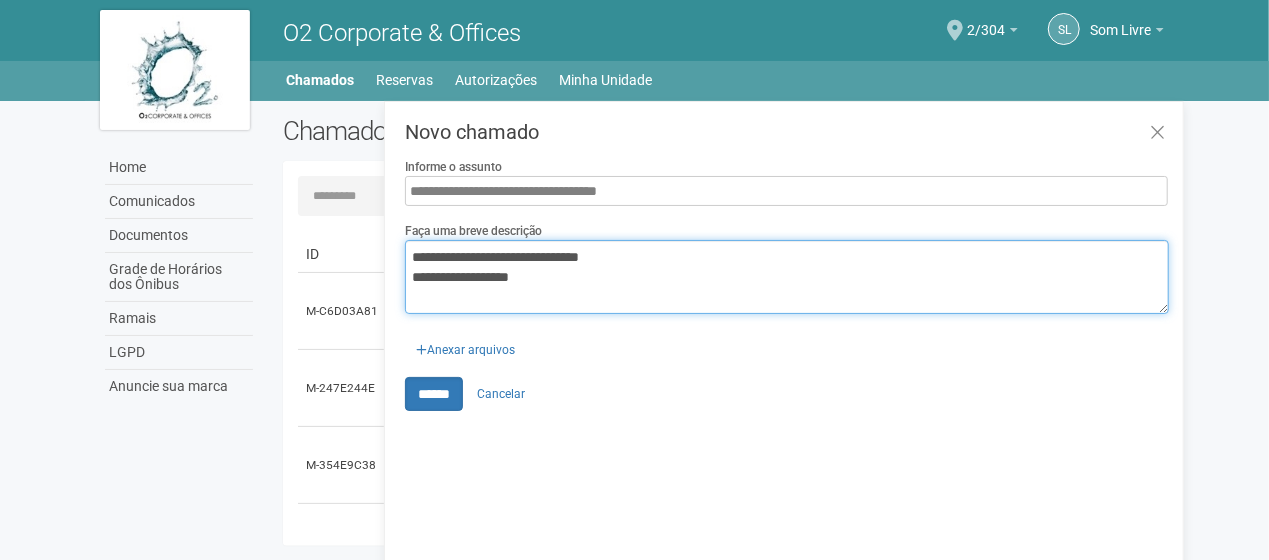 scroll, scrollTop: 0, scrollLeft: 0, axis: both 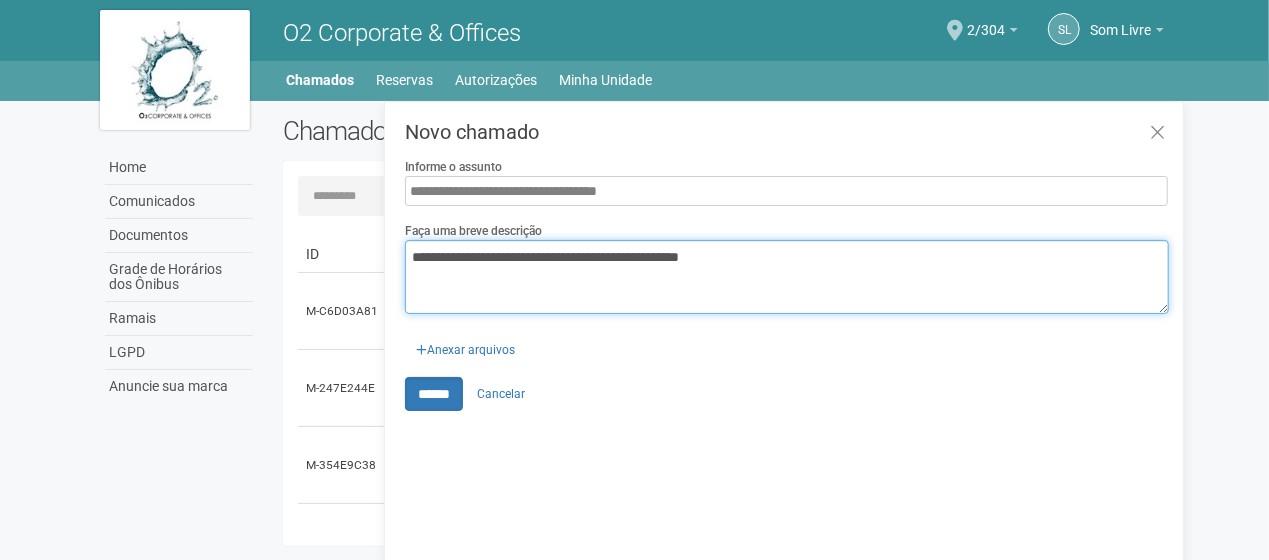 click on "**********" at bounding box center [787, 276] 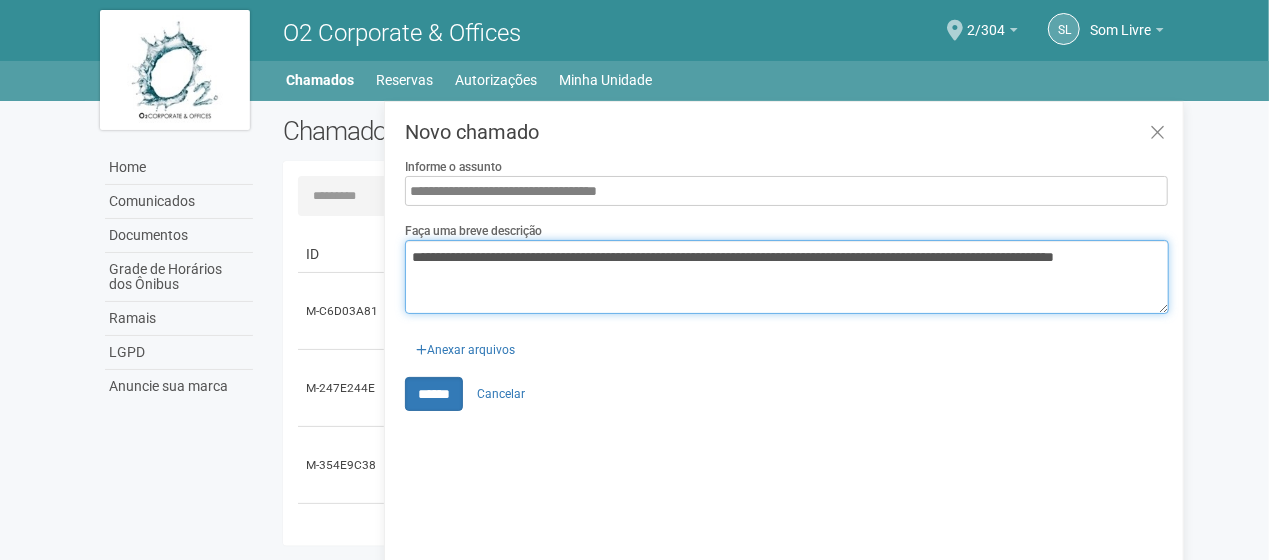 click on "**********" at bounding box center (787, 276) 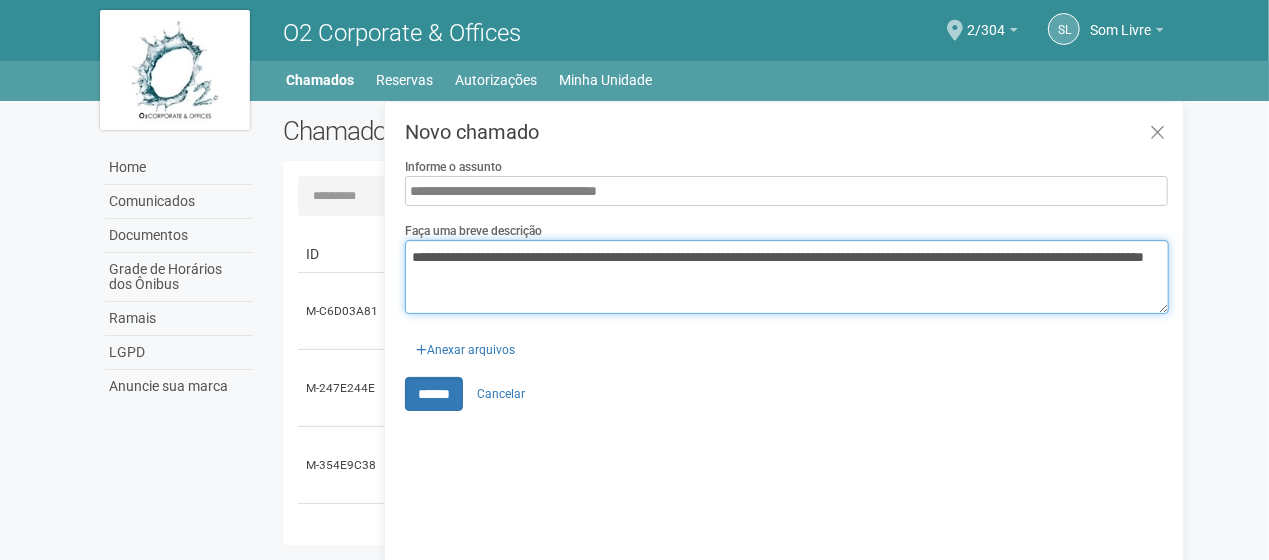 drag, startPoint x: 662, startPoint y: 284, endPoint x: 545, endPoint y: 280, distance: 117.06836 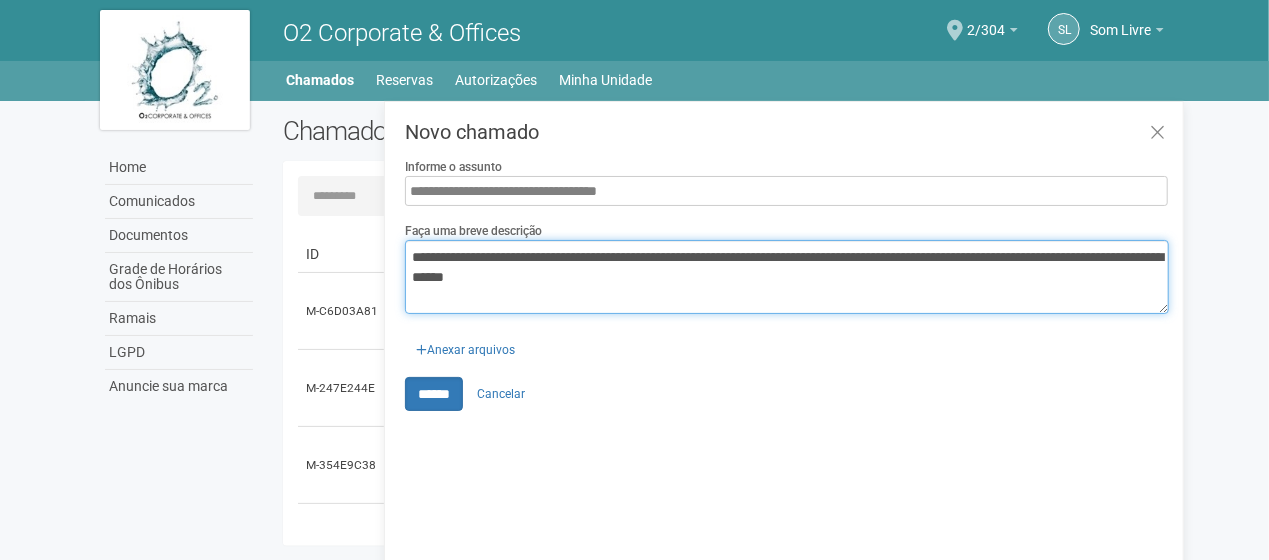 click on "**********" at bounding box center (787, 276) 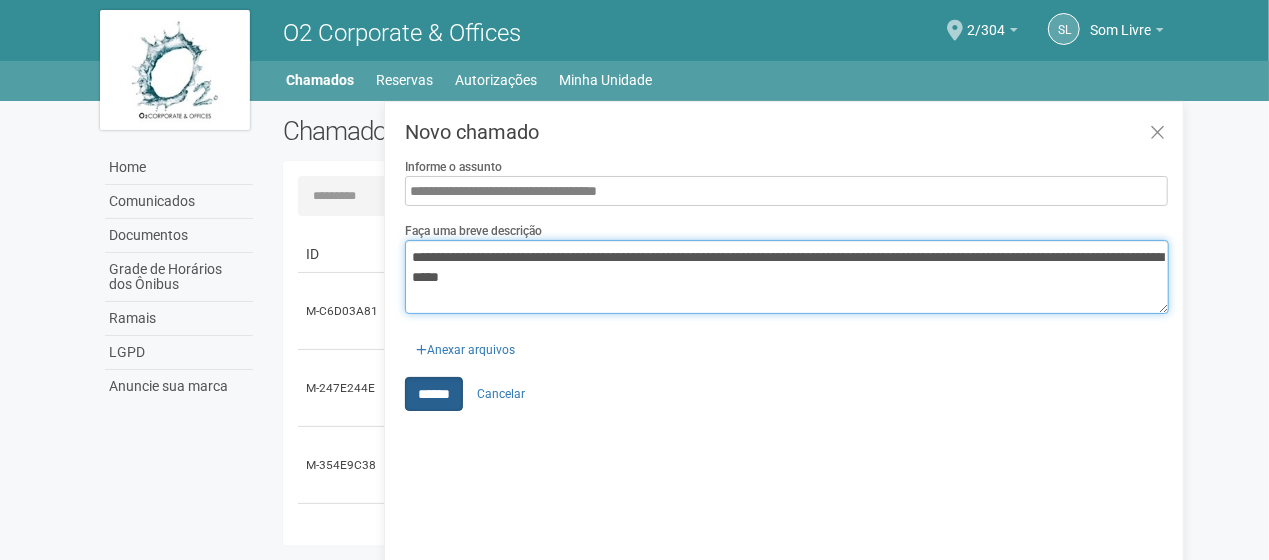 type on "**********" 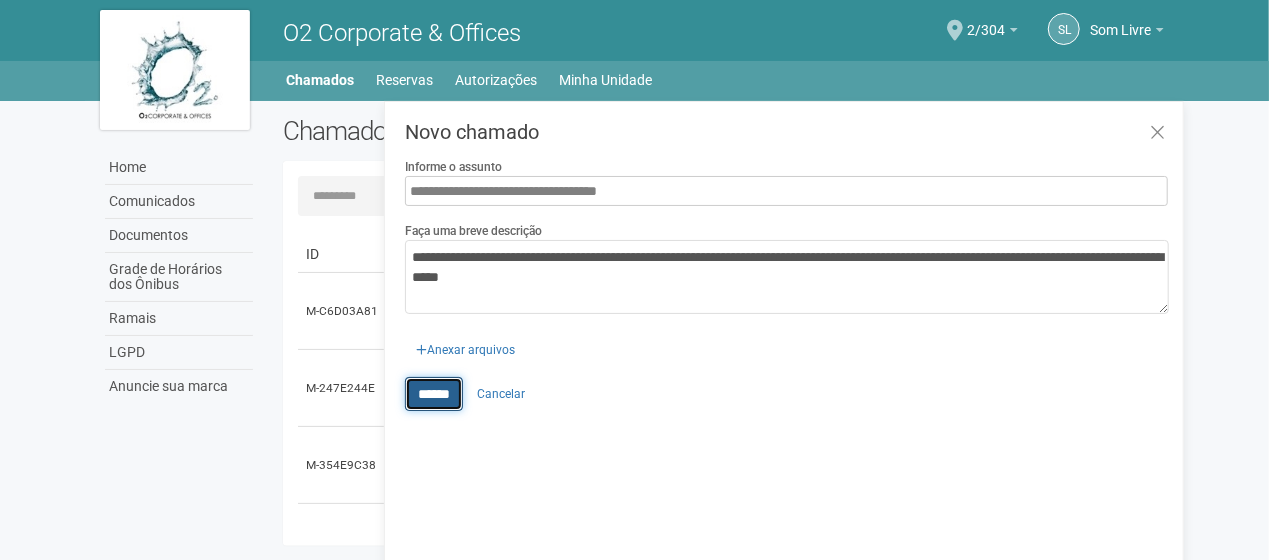 click on "******" at bounding box center [434, 394] 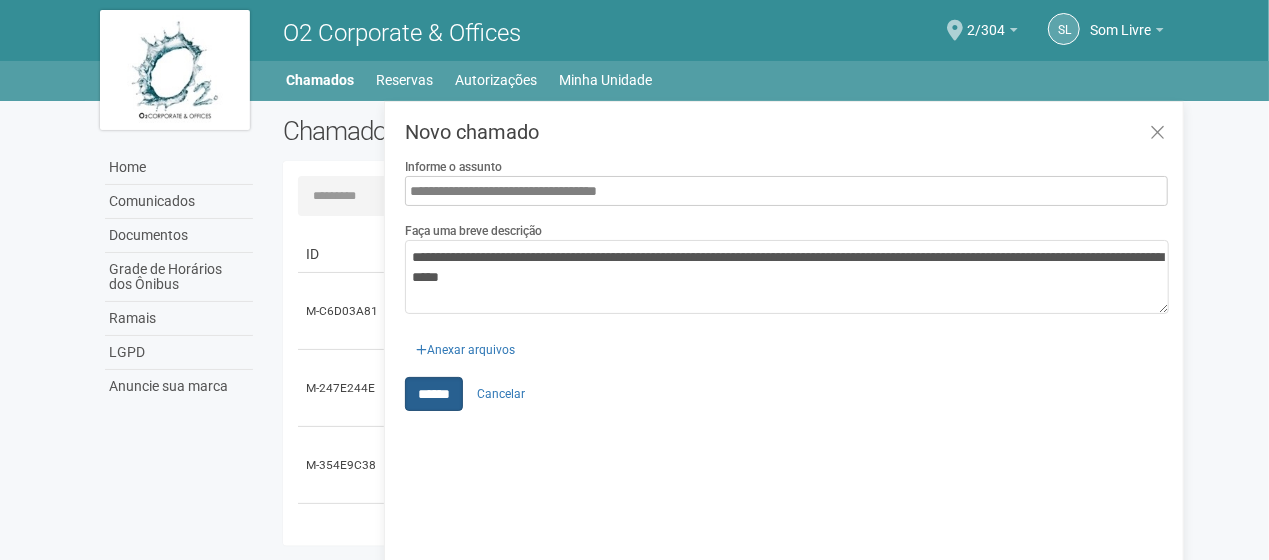 type on "**********" 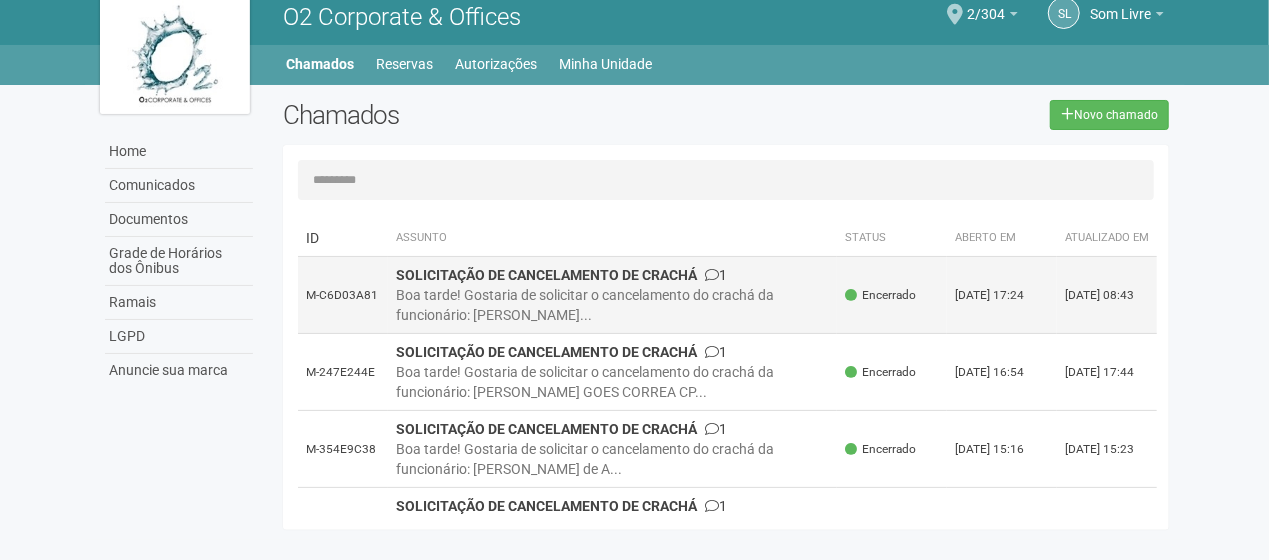 scroll, scrollTop: 31, scrollLeft: 0, axis: vertical 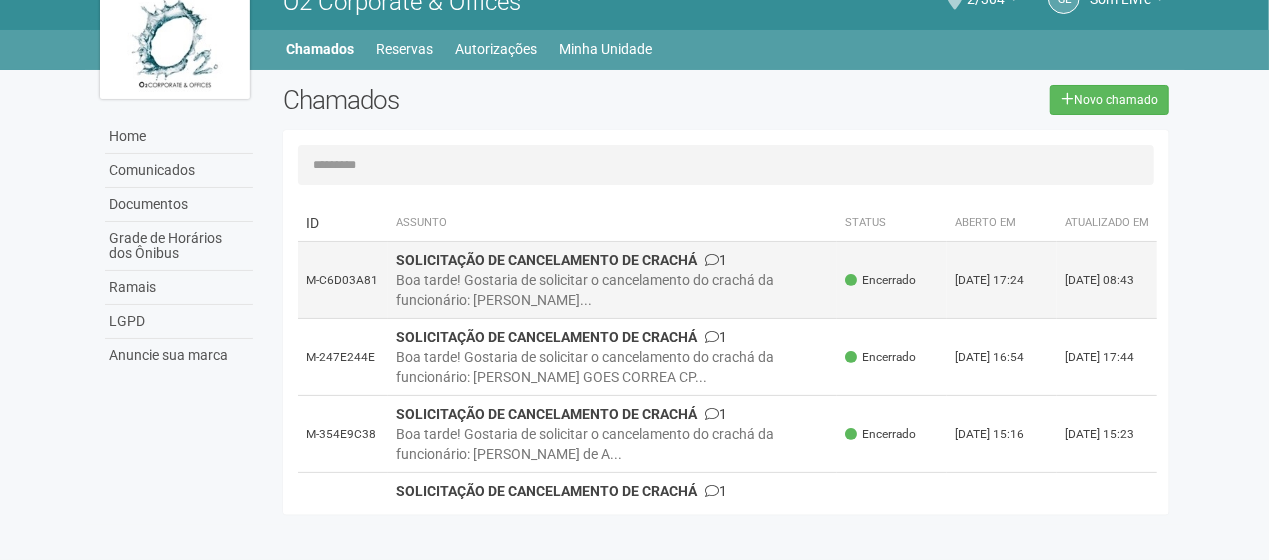 click on "SOLICITAÇÃO DE CANCELAMENTO DE CRACHÁ
1
Boa tarde! Gostaria de solicitar o cancelamento do crachá da funcionário: [PERSON_NAME]..." at bounding box center [613, 280] 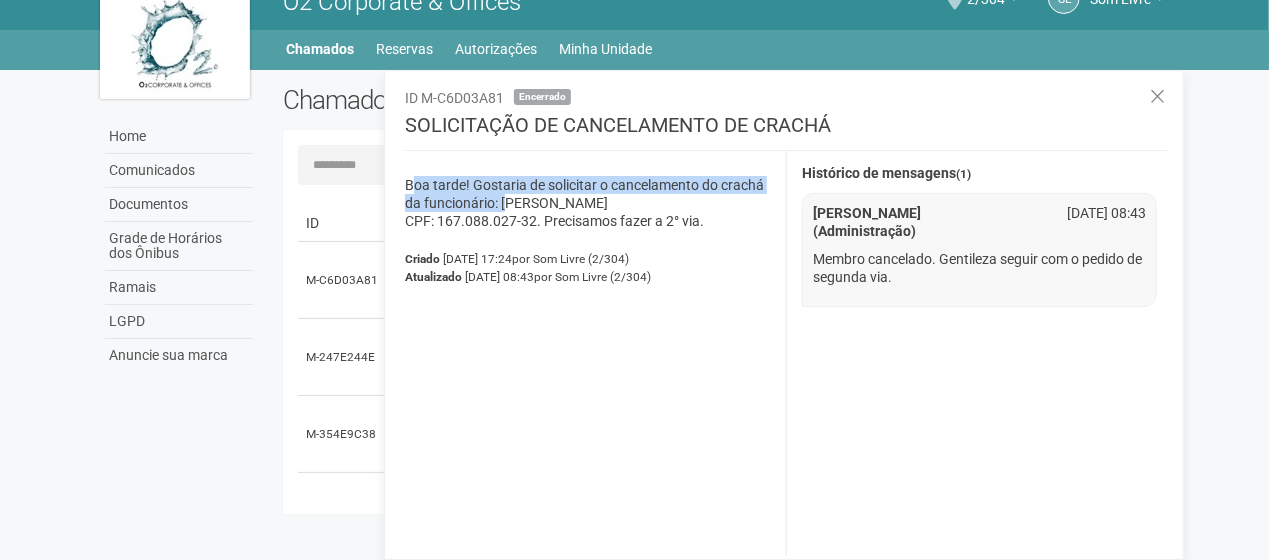 drag, startPoint x: 408, startPoint y: 187, endPoint x: 501, endPoint y: 200, distance: 93.904205 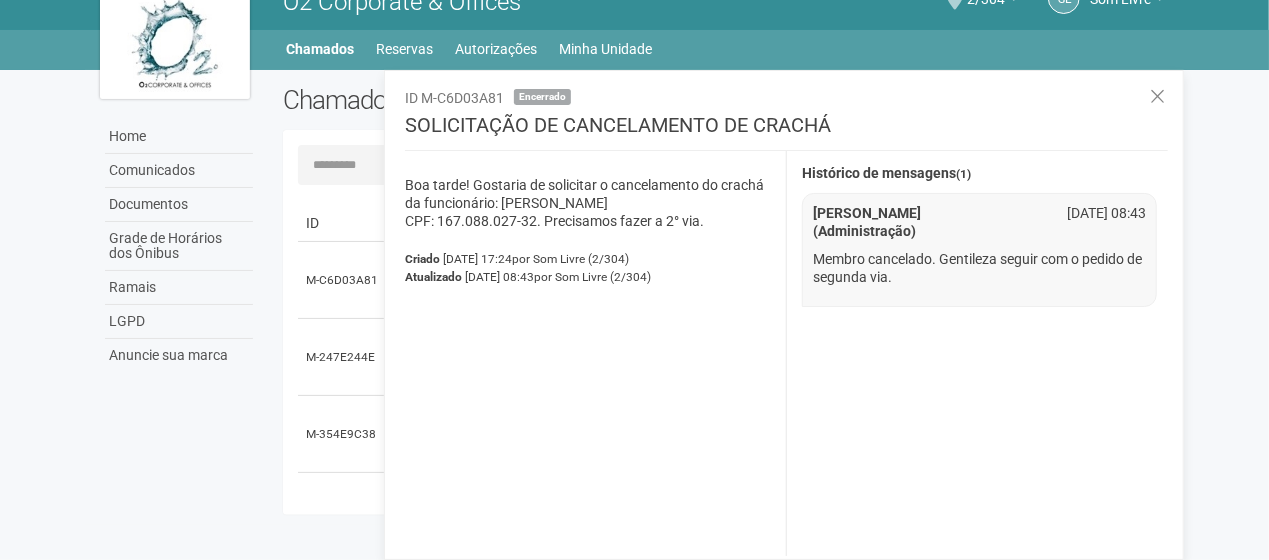 click on "Boa tarde! Gostaria de solicitar o cancelamento do crachá da funcionário: Daniel Frati Queiroz Guimarães
CPF: 167.088.027-32. Precisamos fazer a 2° via.
Criado
08/05/2025 17:24  por Som Livre (2/304)
Atualizado
09/05/2025 08:43  por Som Livre (2/304)" at bounding box center (588, 353) 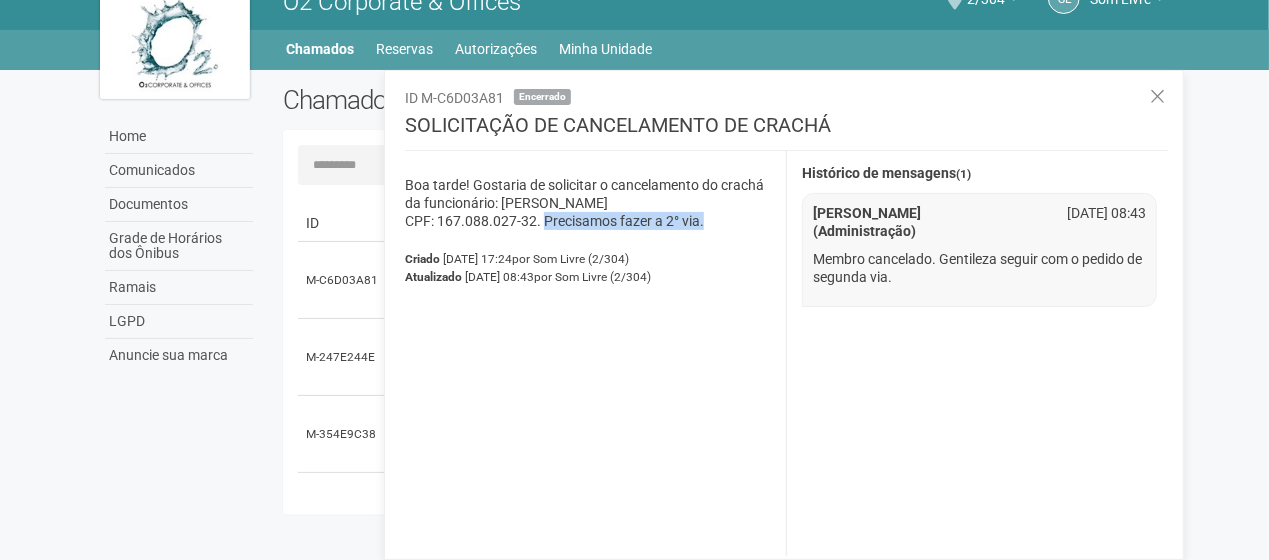 drag, startPoint x: 704, startPoint y: 225, endPoint x: 542, endPoint y: 229, distance: 162.04938 